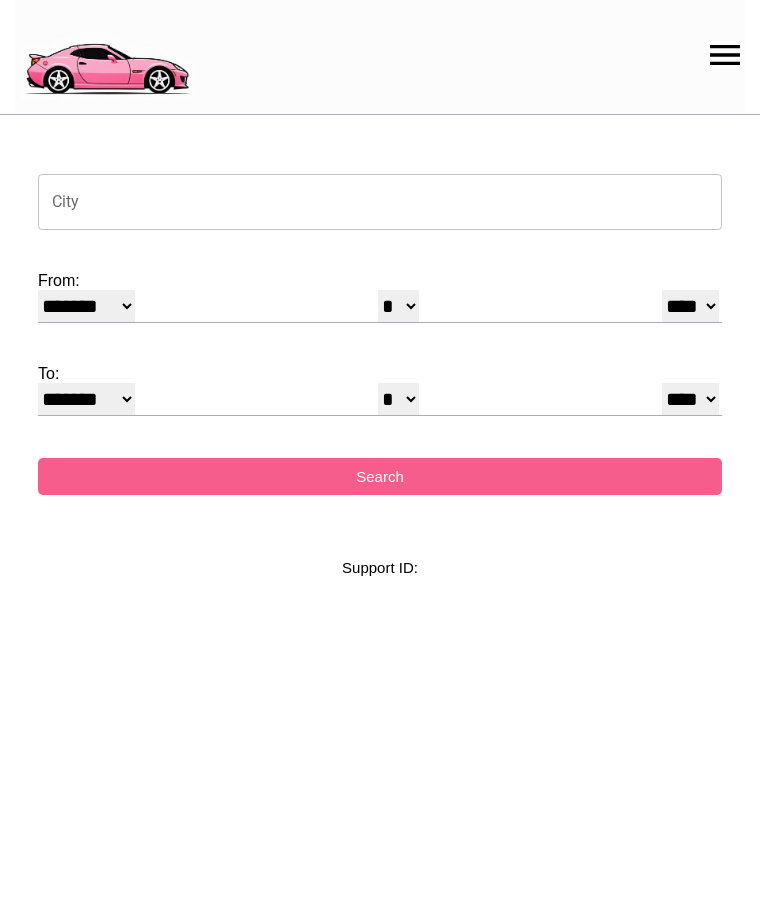 select on "*" 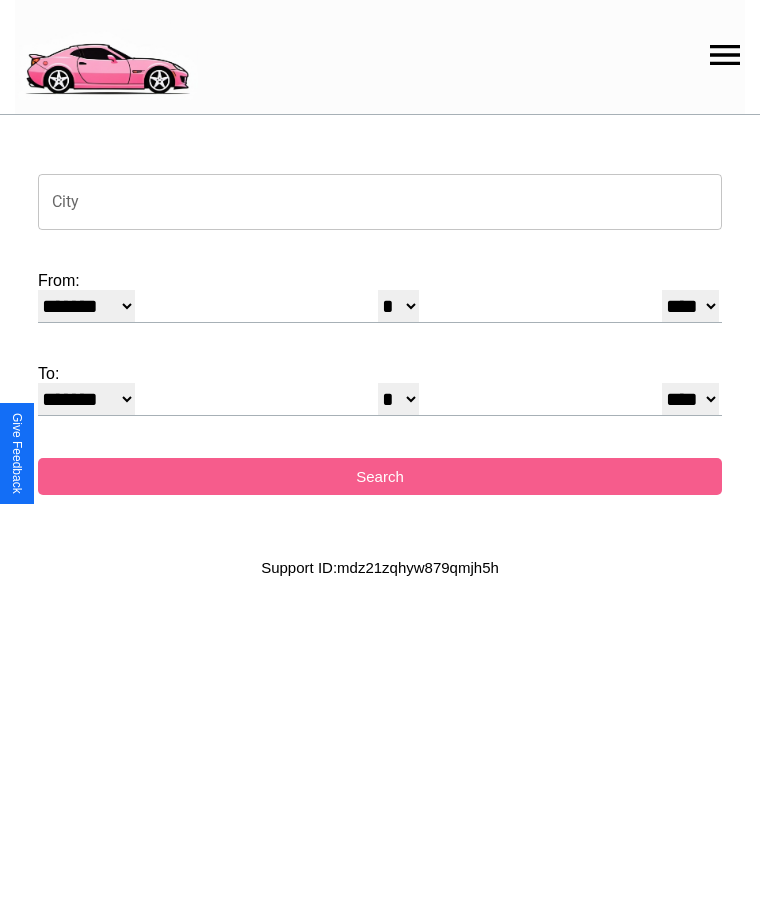 click on "City" at bounding box center [380, 202] 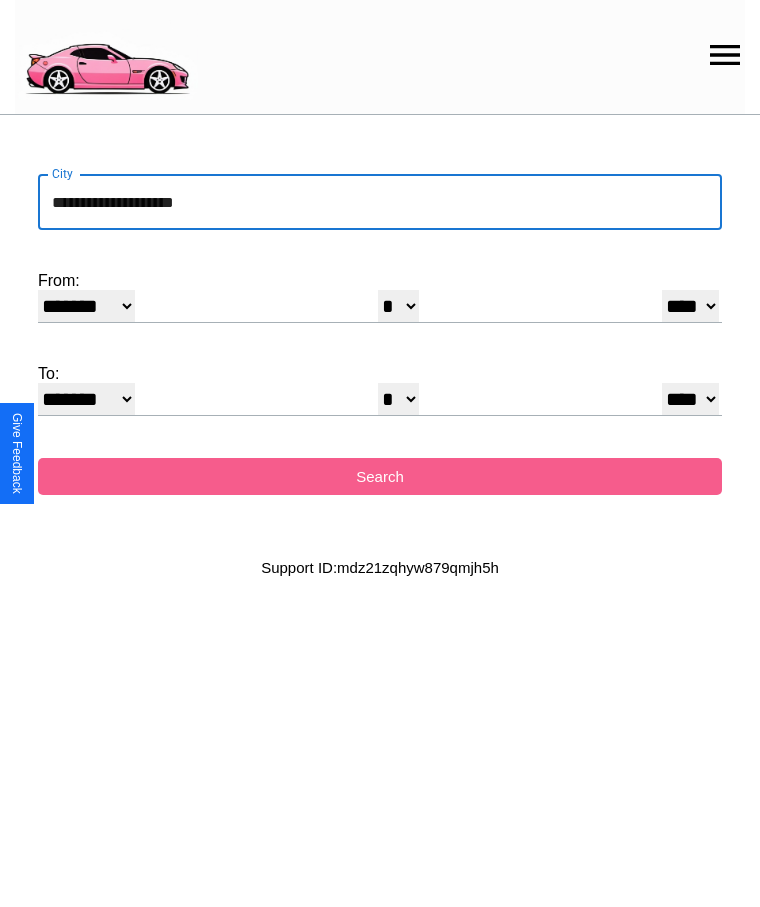 type on "**********" 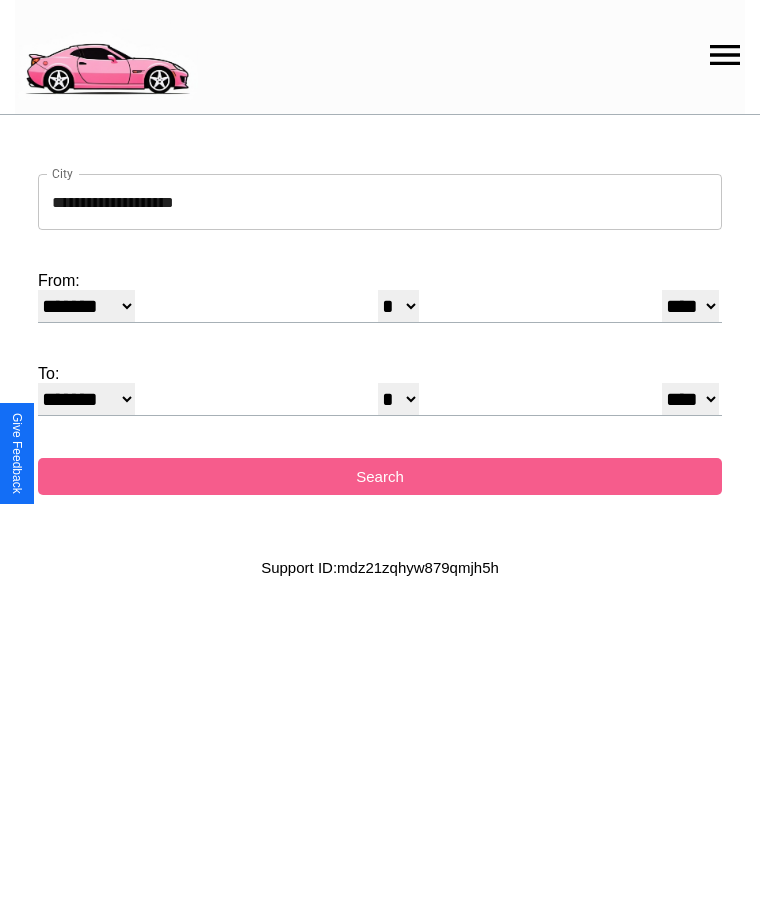 click on "******* ******** ***** ***** *** **** **** ****** ********* ******* ******** ********" at bounding box center [86, 306] 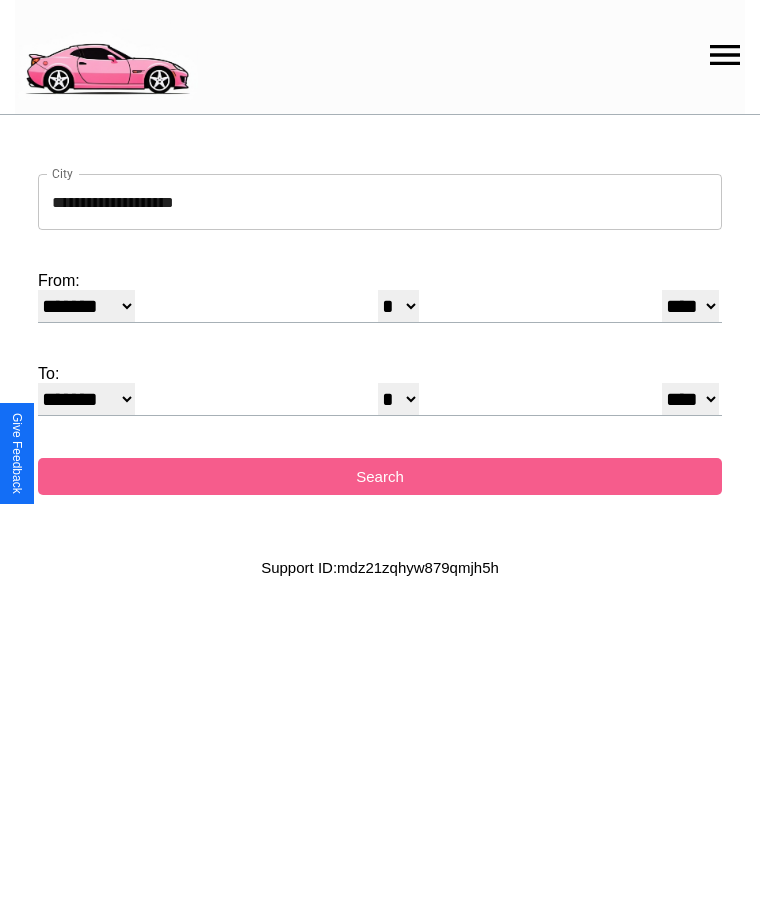 select on "**" 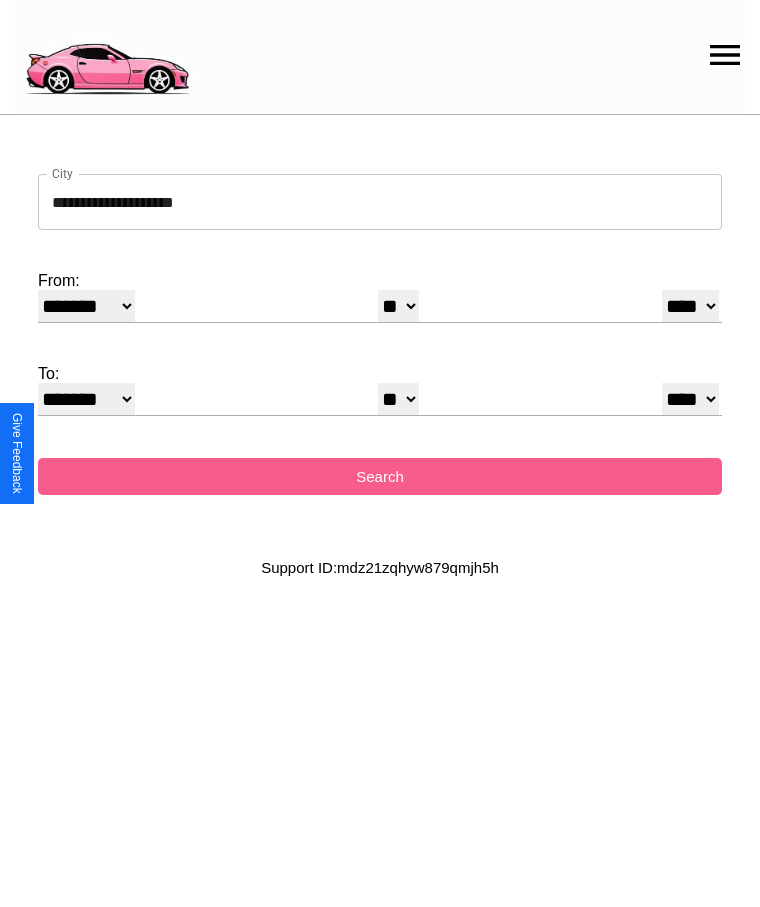 click on "* * * * * * * * * ** ** ** ** ** ** ** ** ** ** ** ** ** ** ** ** ** ** ** ** ** **" at bounding box center (398, 399) 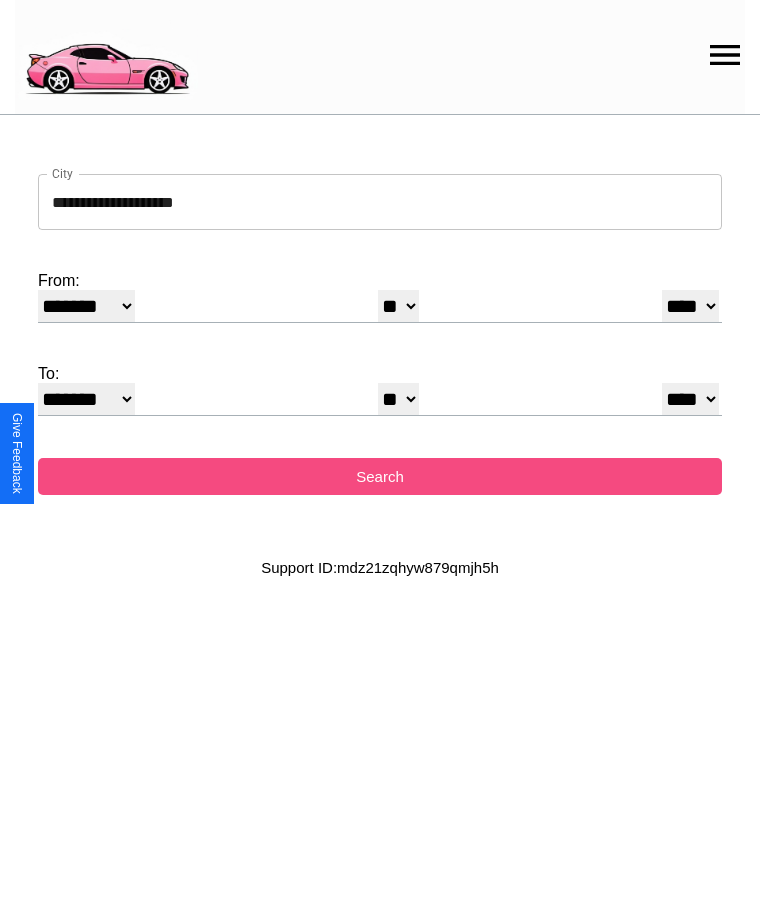 click on "Search" at bounding box center (380, 476) 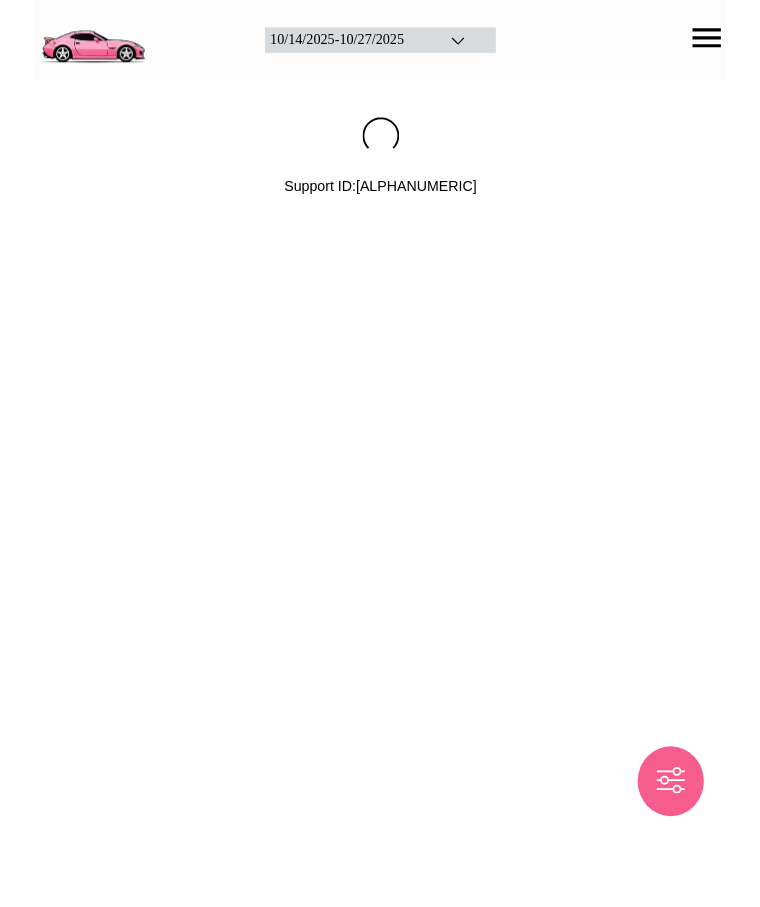 scroll, scrollTop: 0, scrollLeft: 0, axis: both 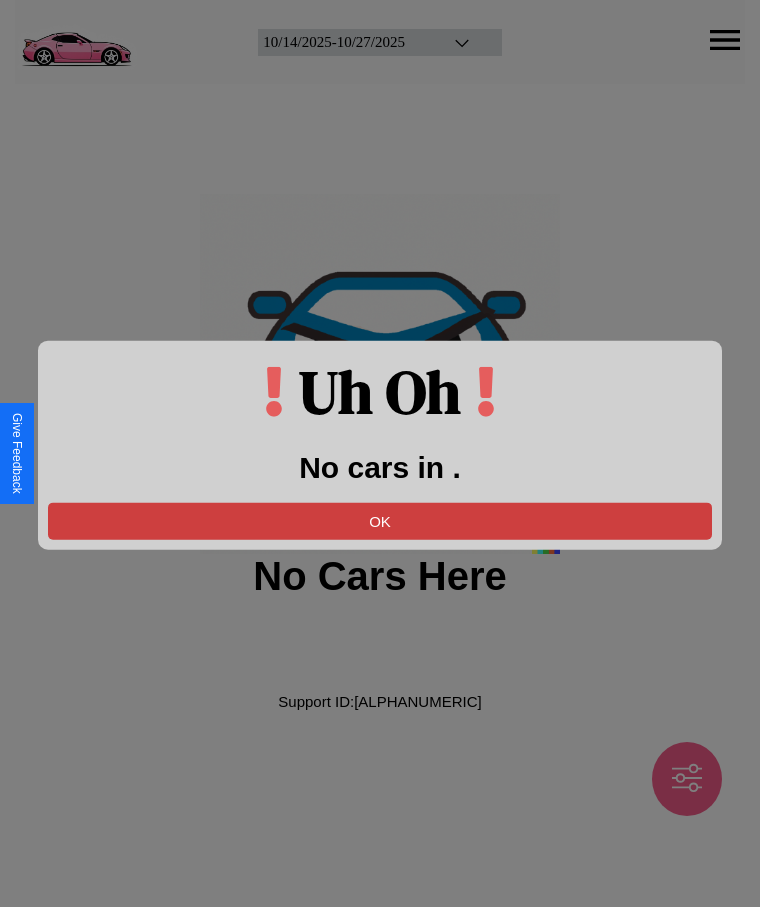 click on "OK" at bounding box center [380, 520] 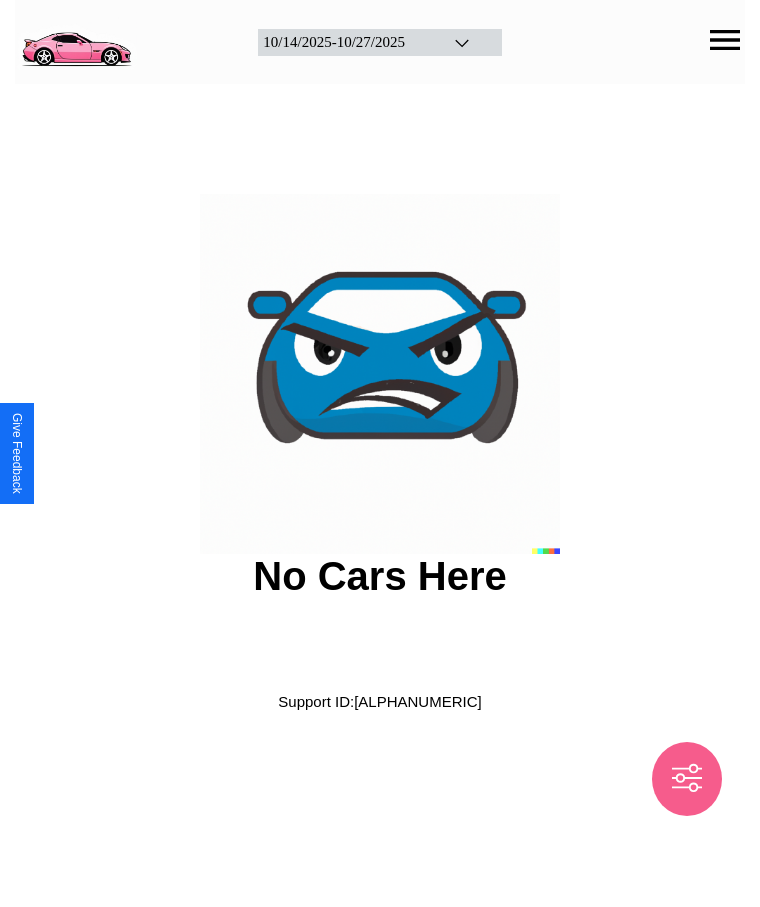 click at bounding box center [76, 40] 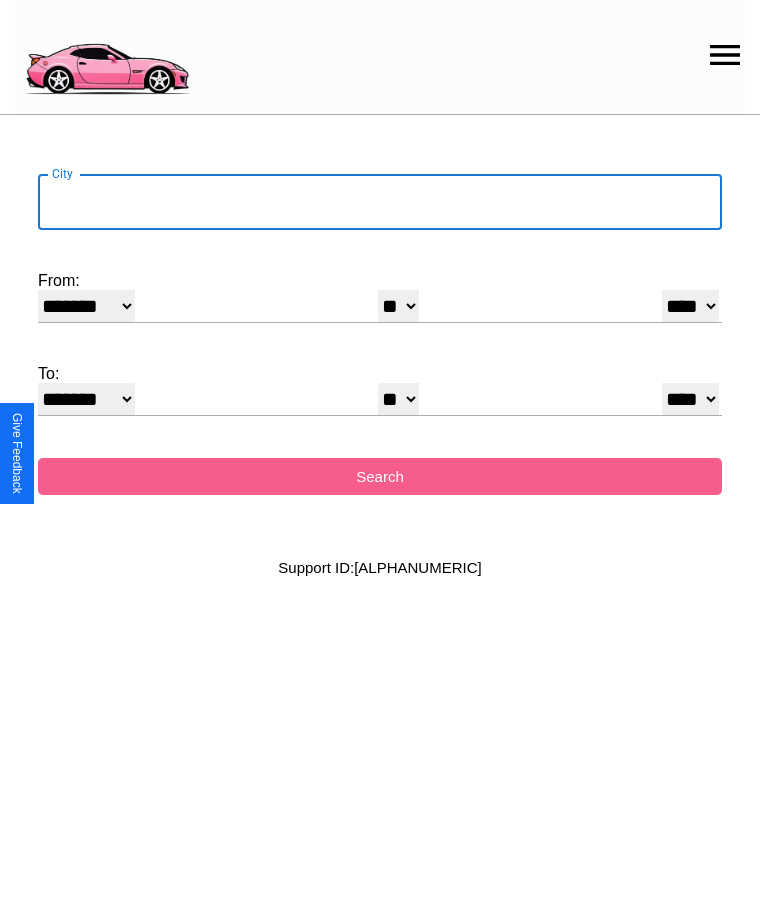 click on "City" at bounding box center (380, 202) 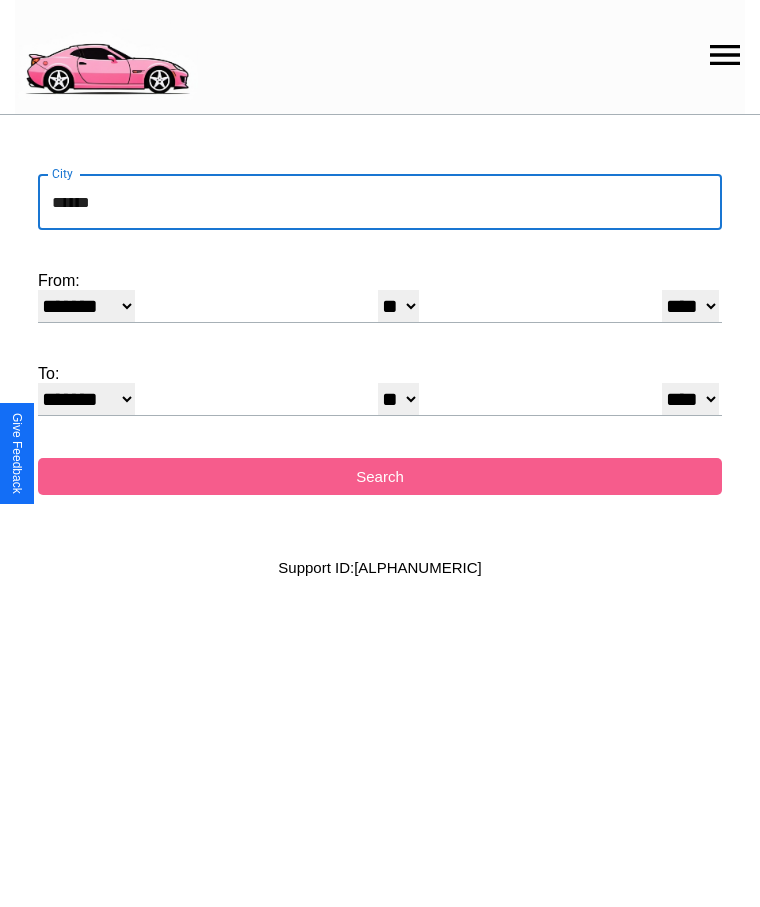 type on "******" 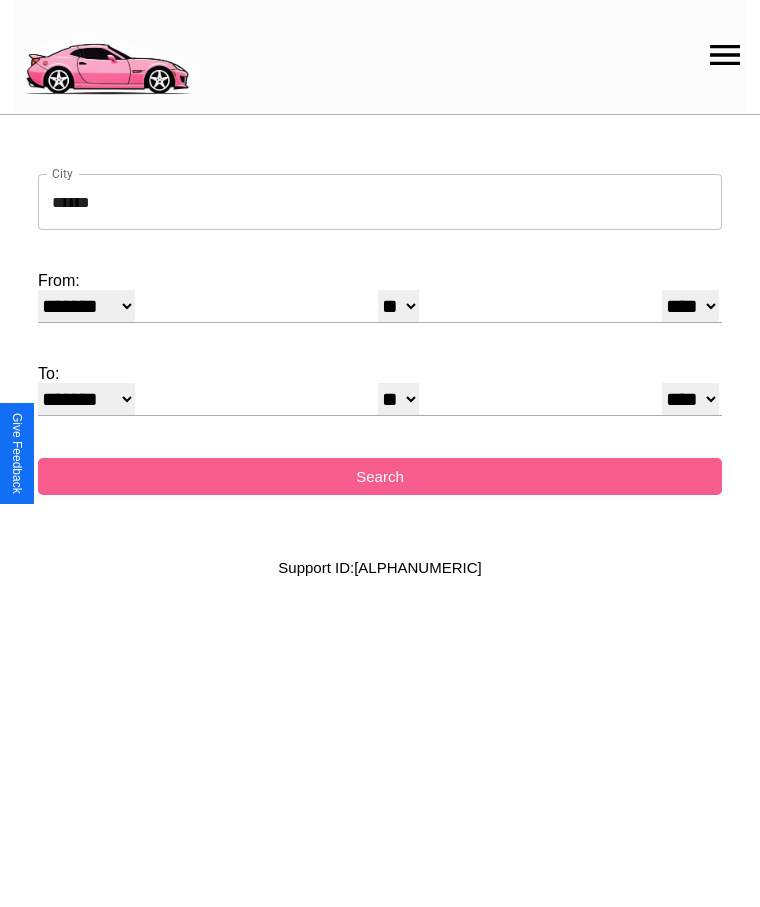 click on "******* ******** ***** ***** *** **** **** ****** ********* ******* ******** ********" at bounding box center [86, 306] 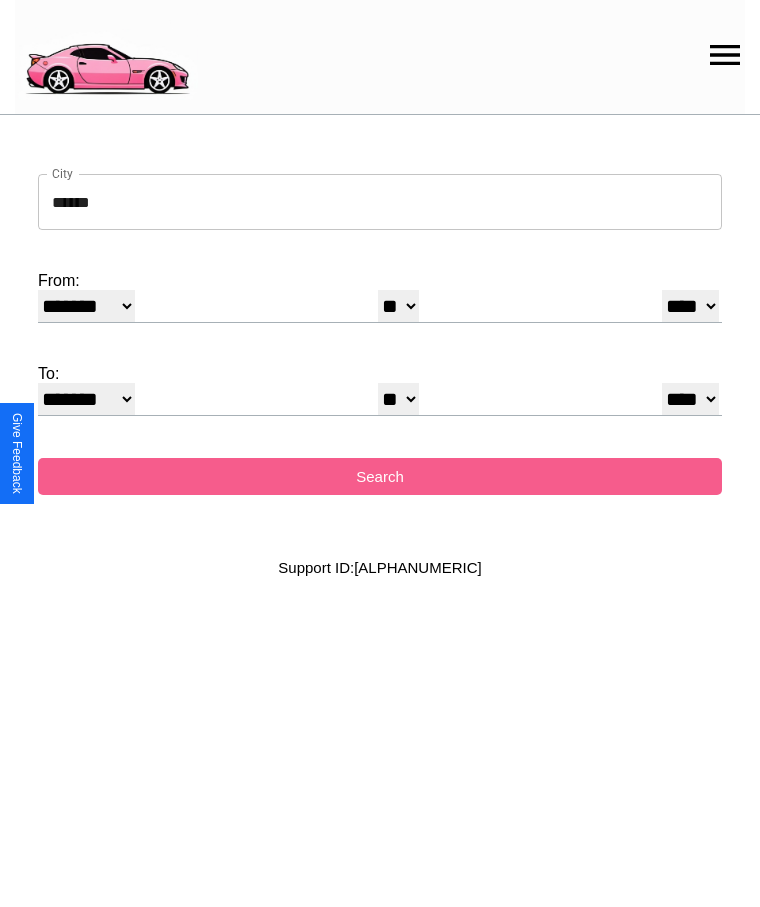 select on "**" 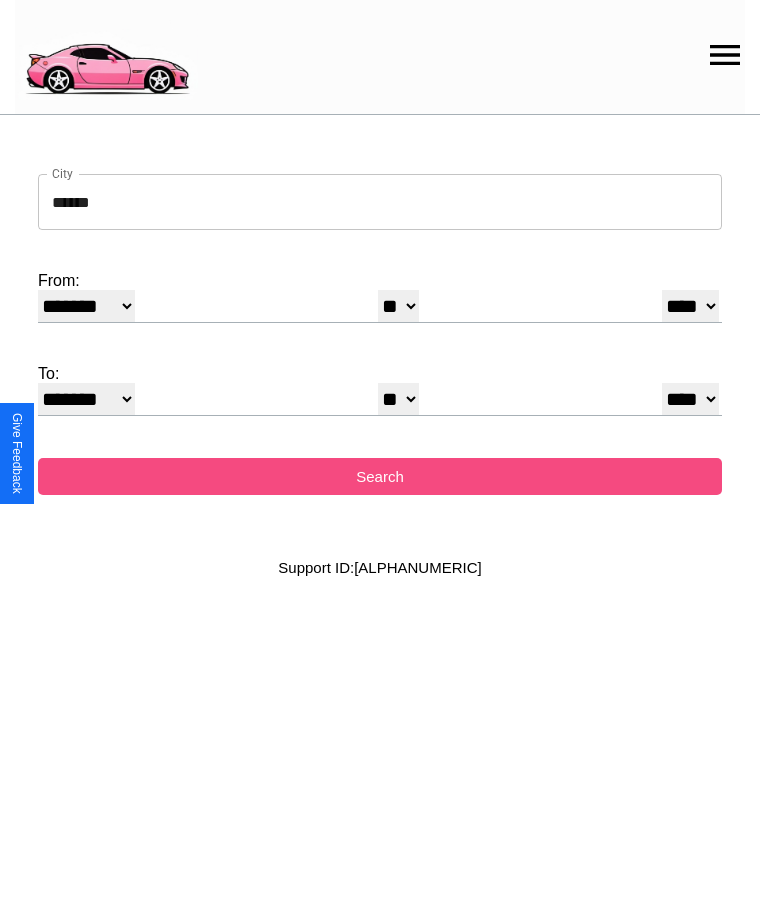 click on "Search" at bounding box center (380, 476) 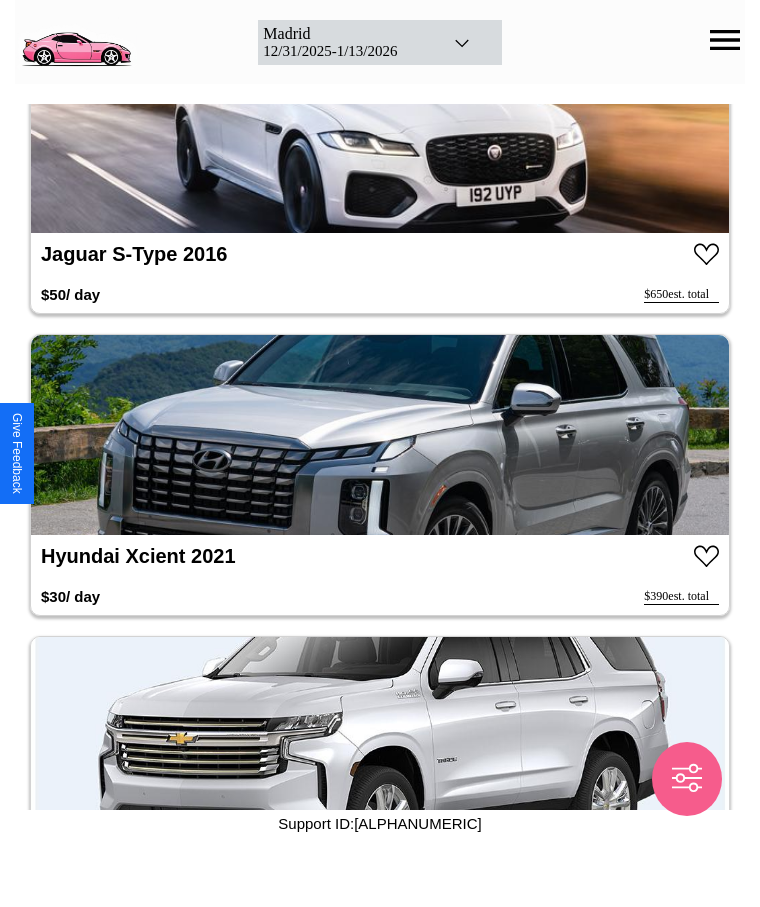 scroll, scrollTop: 18240, scrollLeft: 0, axis: vertical 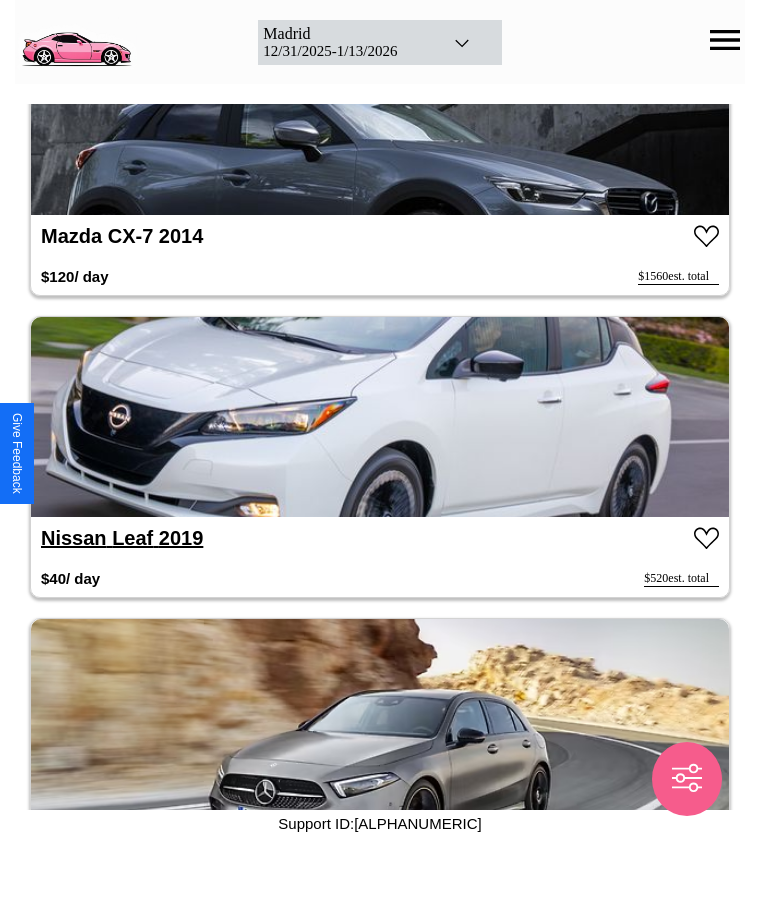click on "Nissan   Leaf   2019" at bounding box center (122, 538) 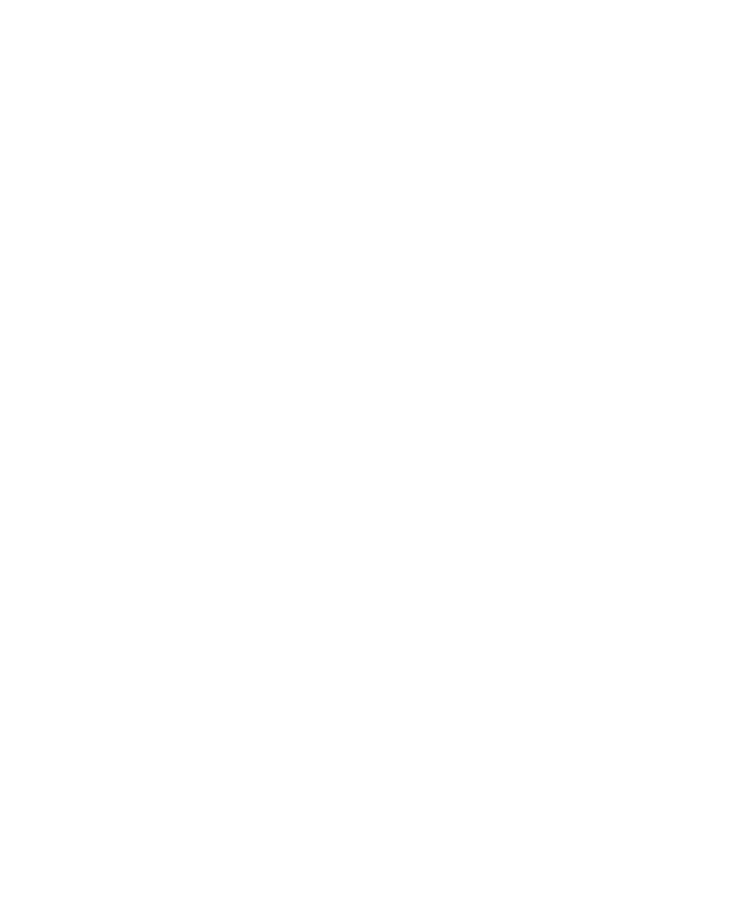 scroll, scrollTop: 0, scrollLeft: 0, axis: both 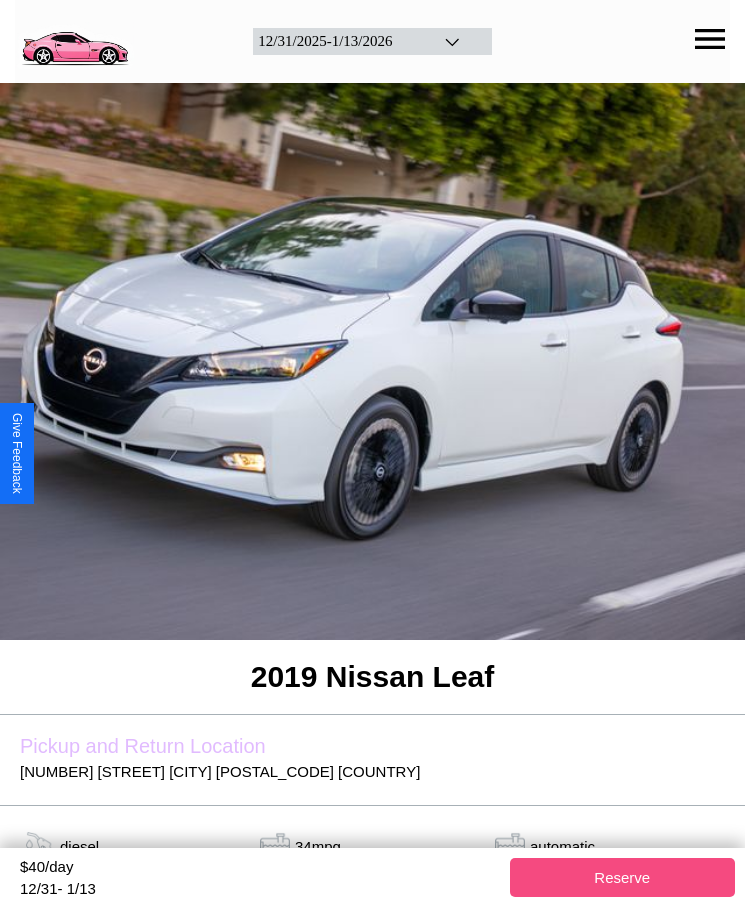 click on "Reserve" at bounding box center [623, 877] 